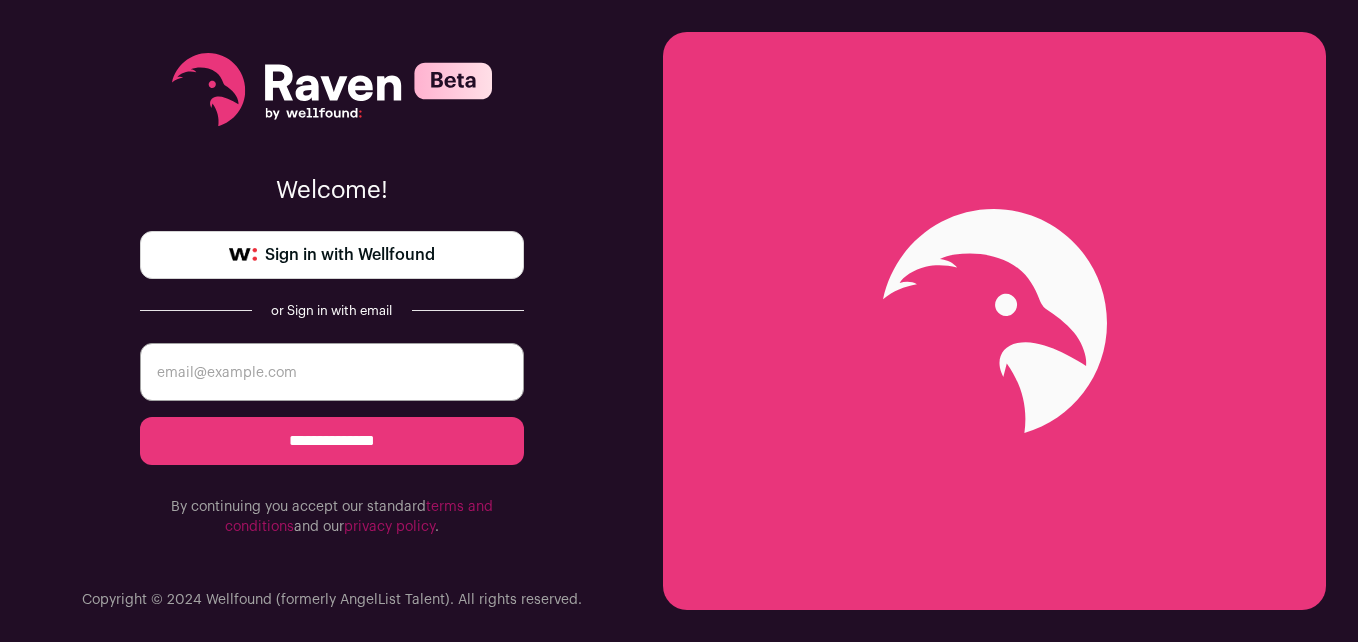 scroll, scrollTop: 0, scrollLeft: 0, axis: both 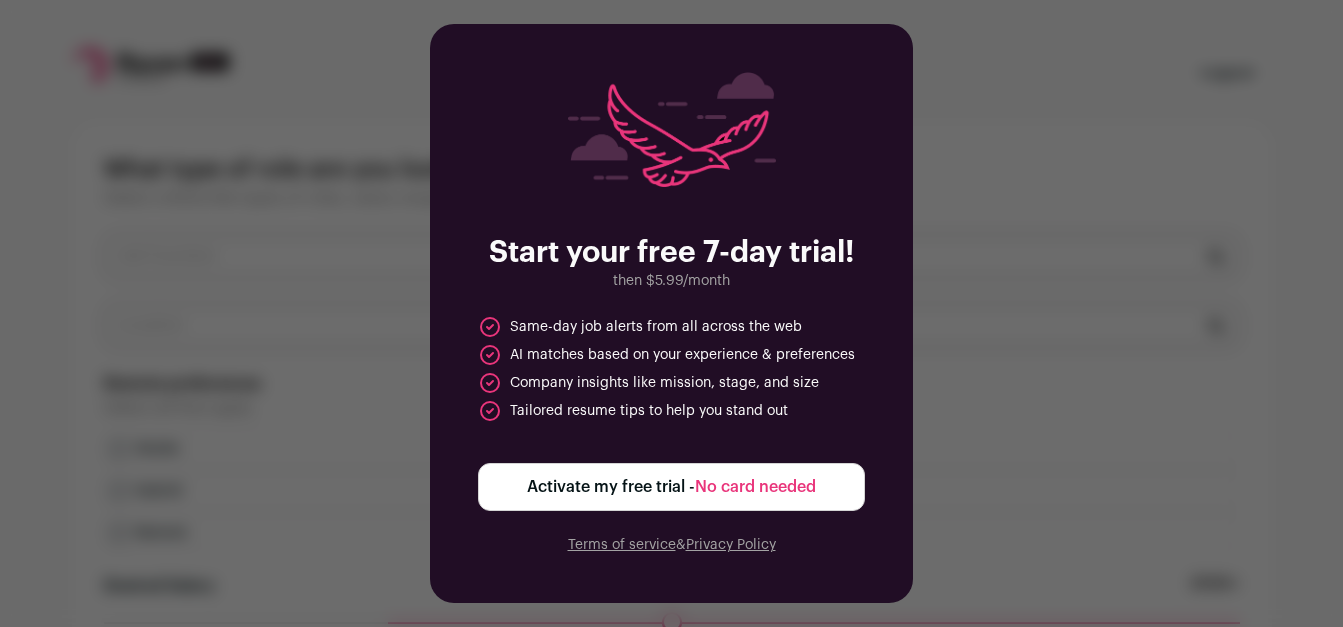 click on "Activate my free trial -
No card needed" at bounding box center (671, 487) 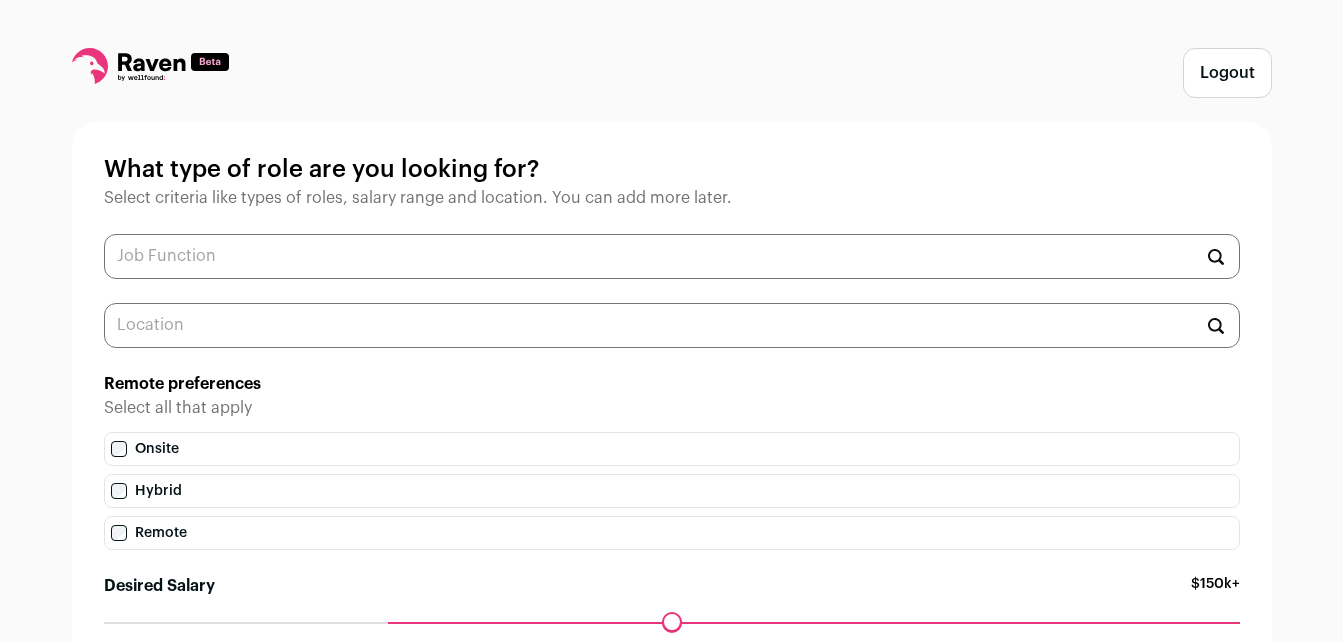 click at bounding box center (672, 256) 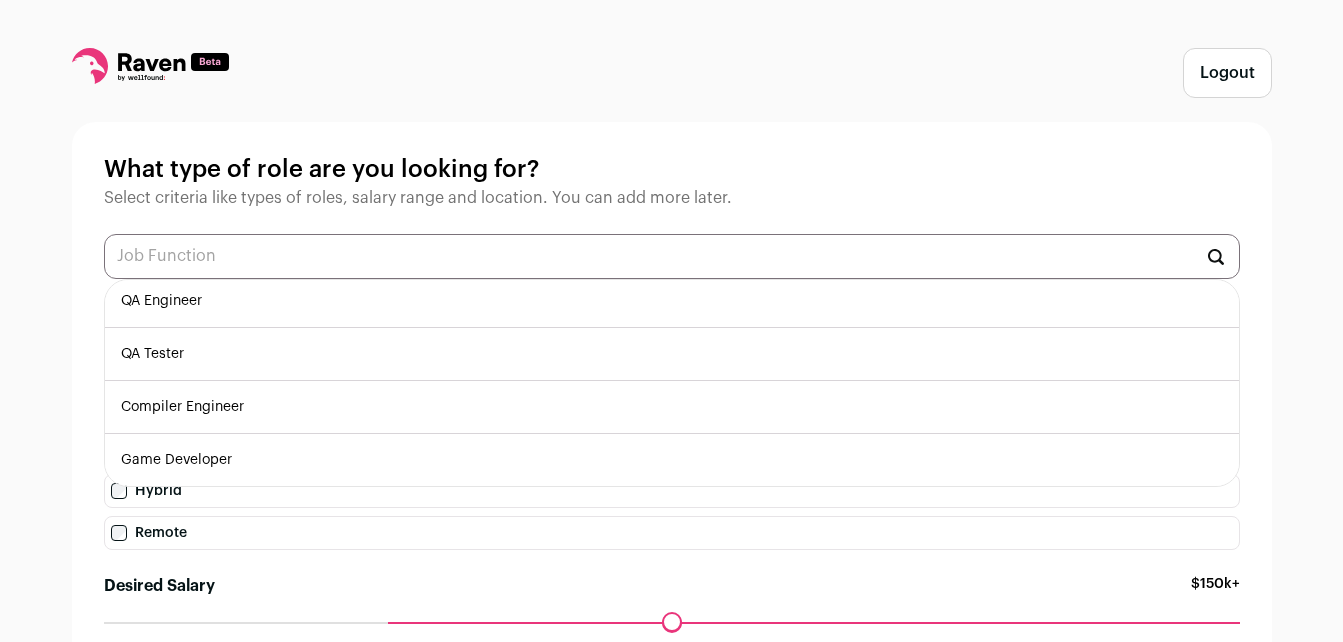 scroll, scrollTop: 589, scrollLeft: 0, axis: vertical 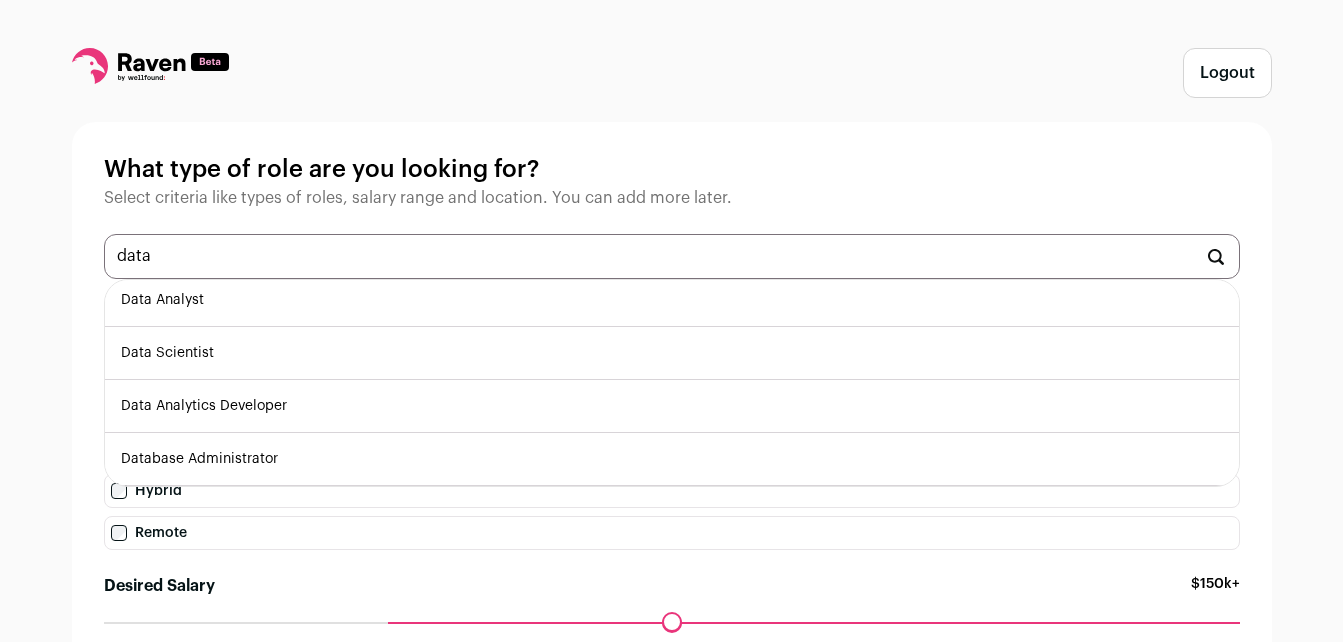 click on "Data Analyst" at bounding box center [672, 300] 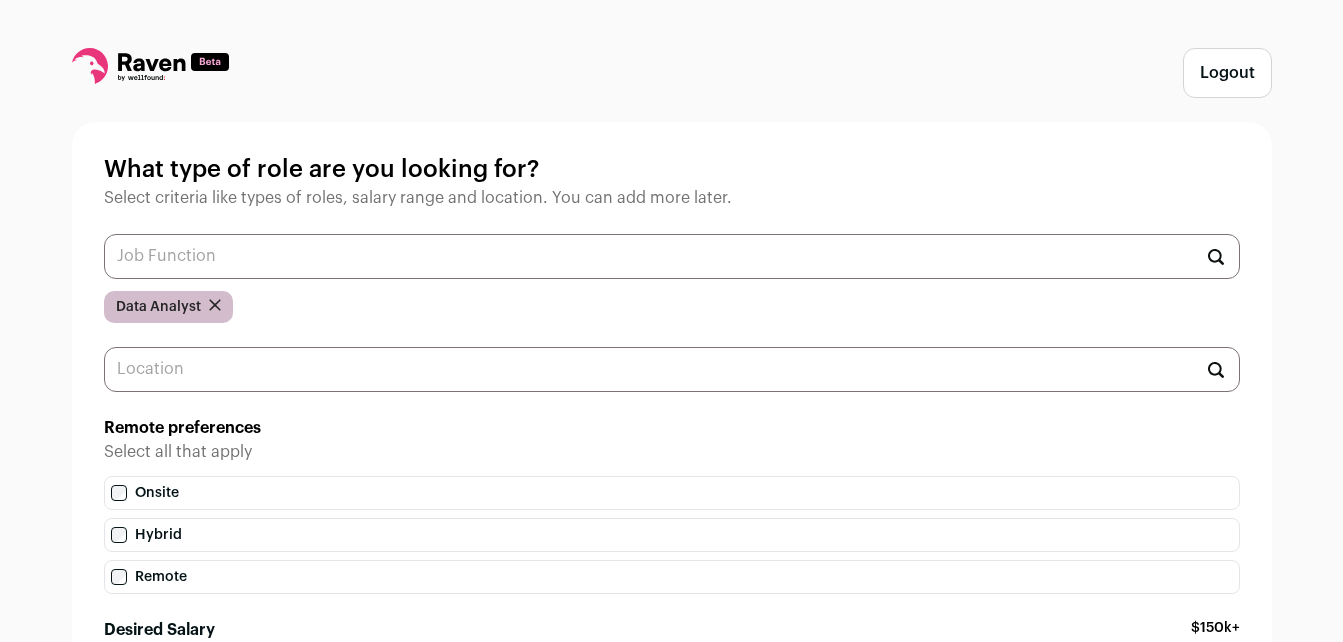 scroll, scrollTop: 0, scrollLeft: 0, axis: both 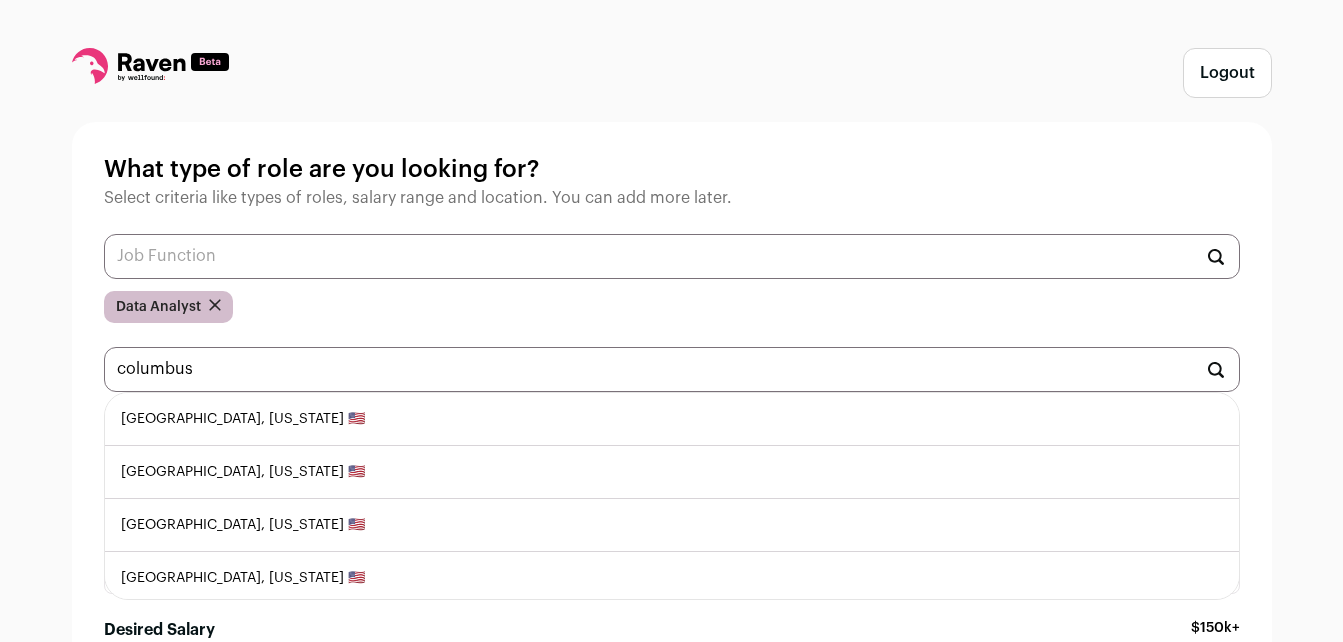 click on "Columbus, Ohio 🇺🇸" at bounding box center (672, 419) 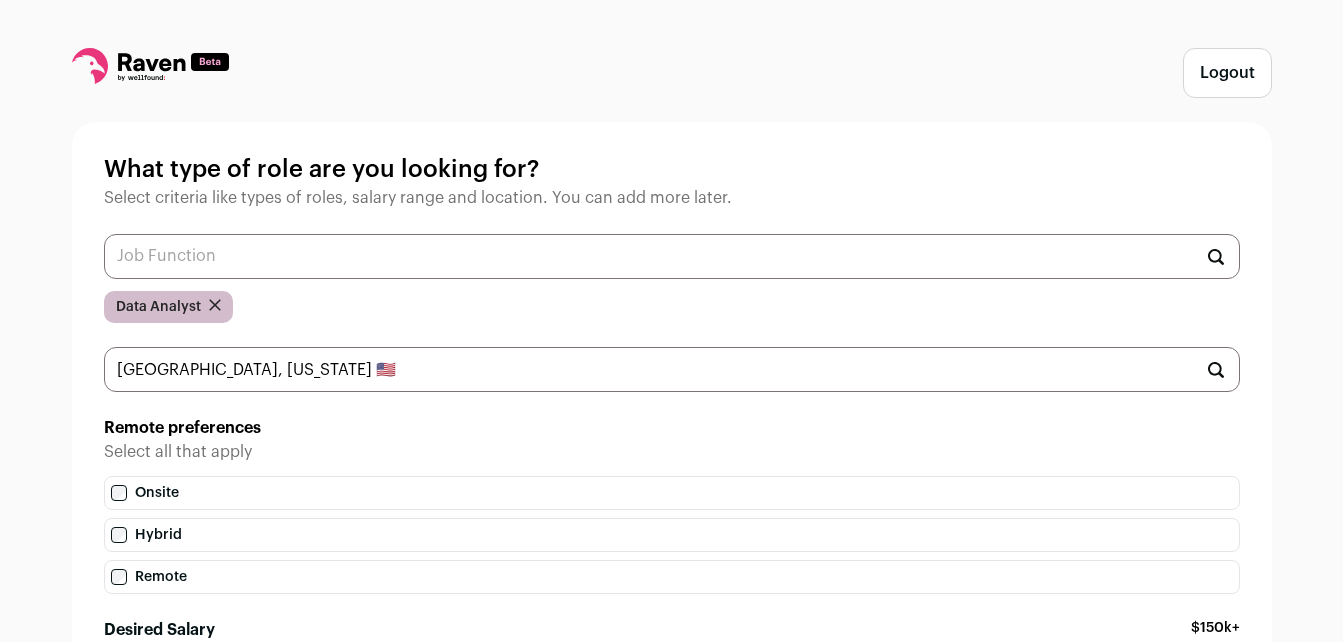 type 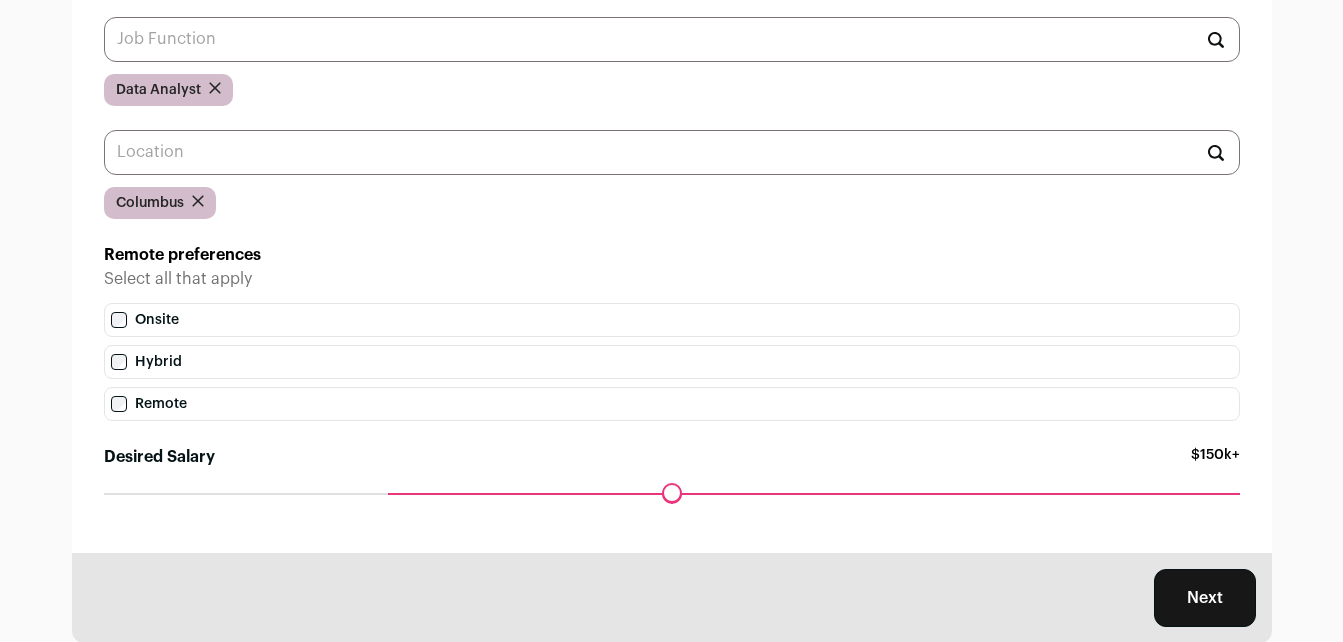 scroll, scrollTop: 272, scrollLeft: 0, axis: vertical 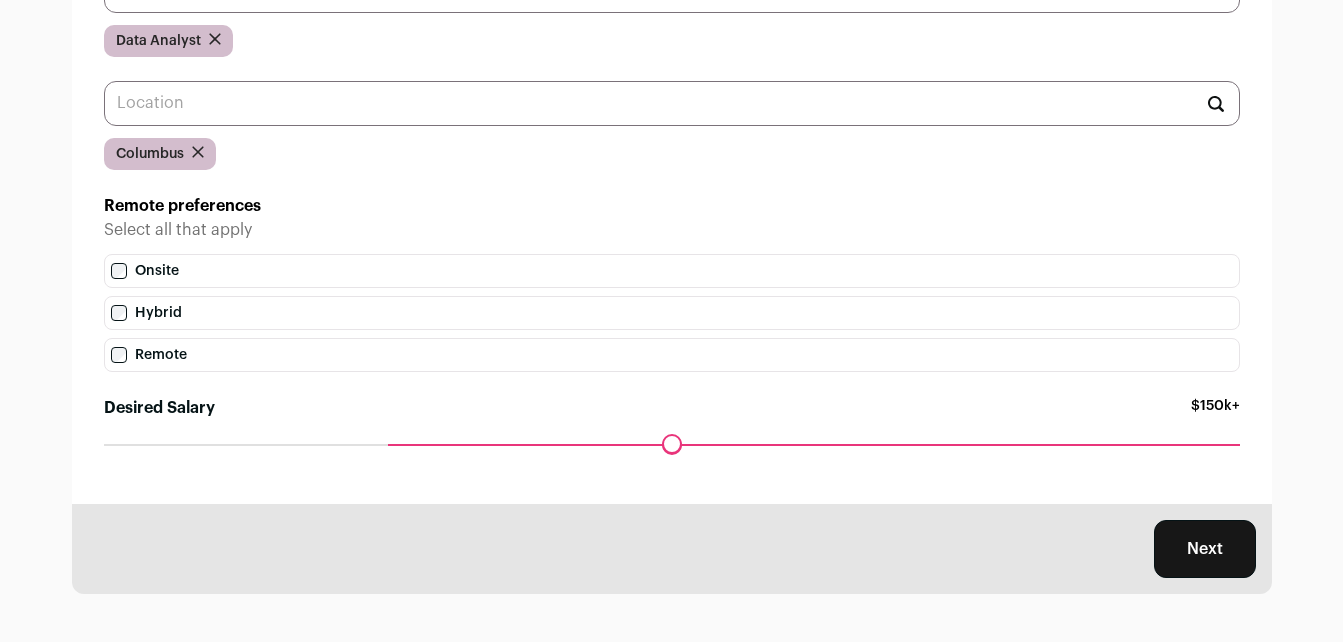 click on "Next" at bounding box center [1205, 549] 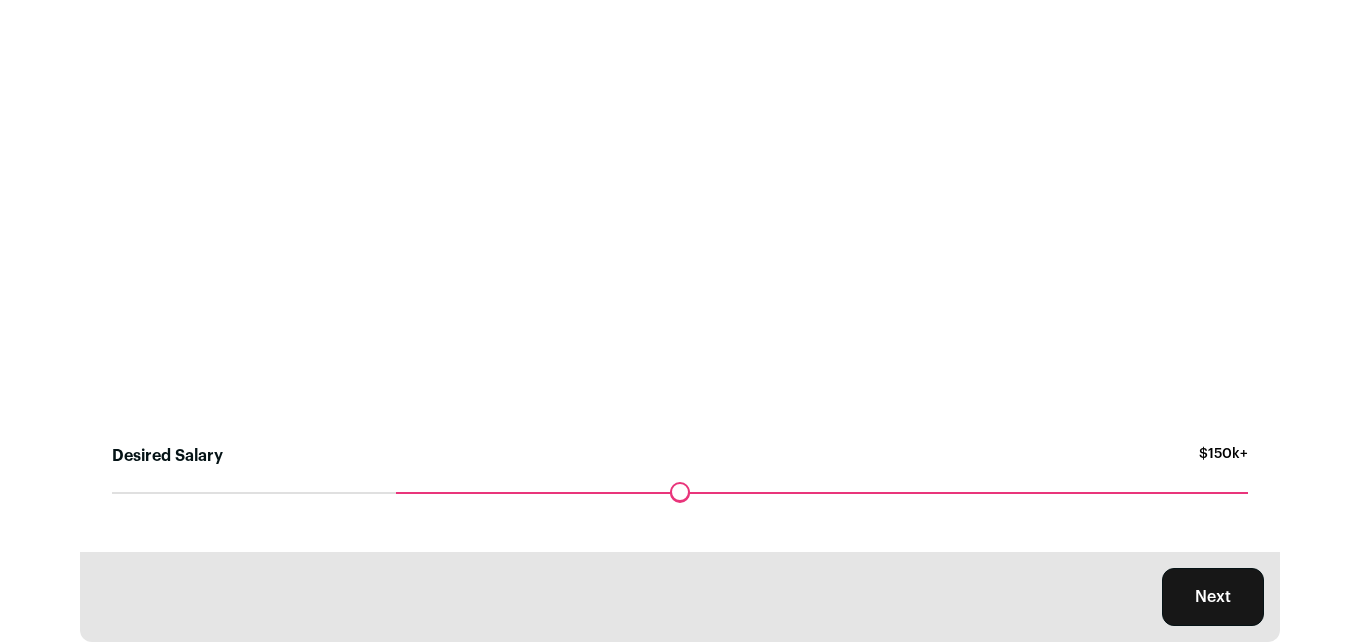 scroll, scrollTop: 0, scrollLeft: 0, axis: both 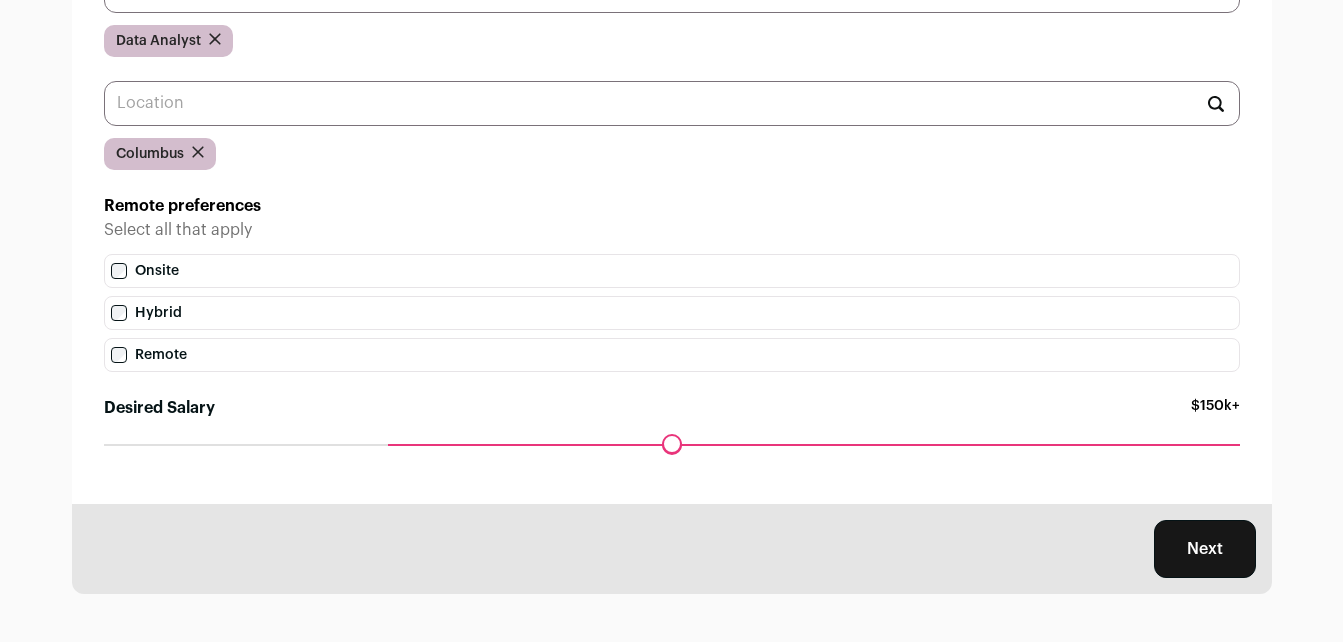 click on "Next" at bounding box center [1205, 549] 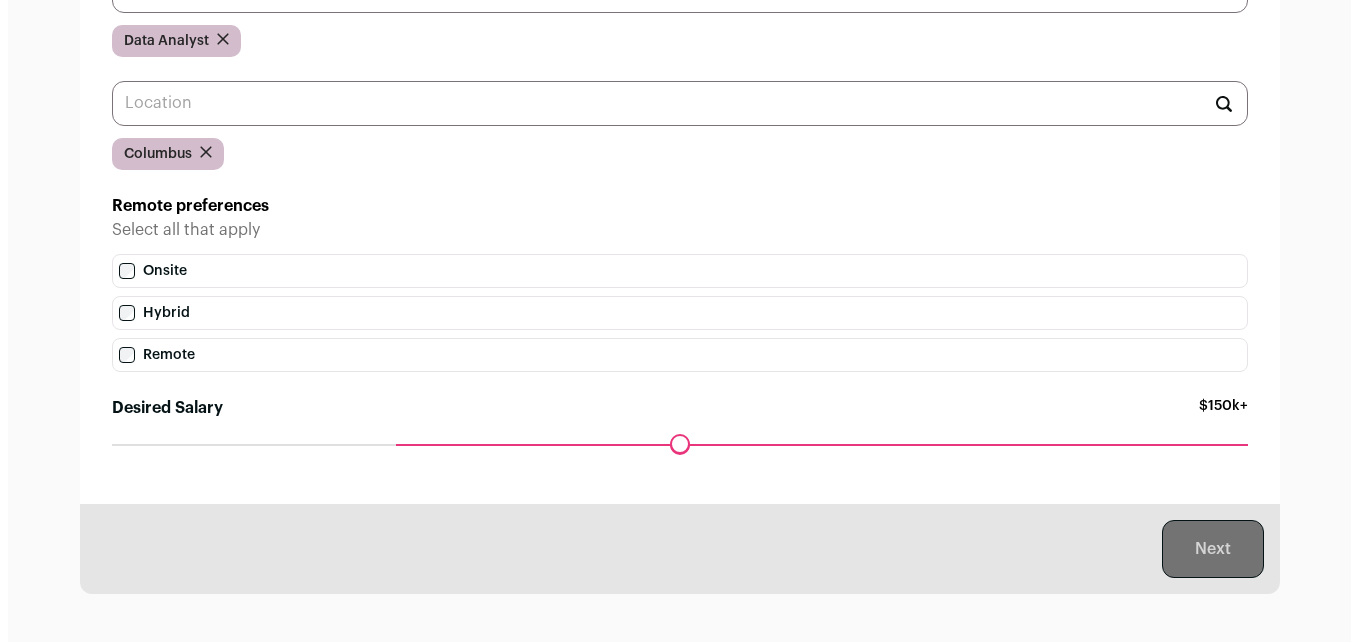 scroll, scrollTop: 0, scrollLeft: 0, axis: both 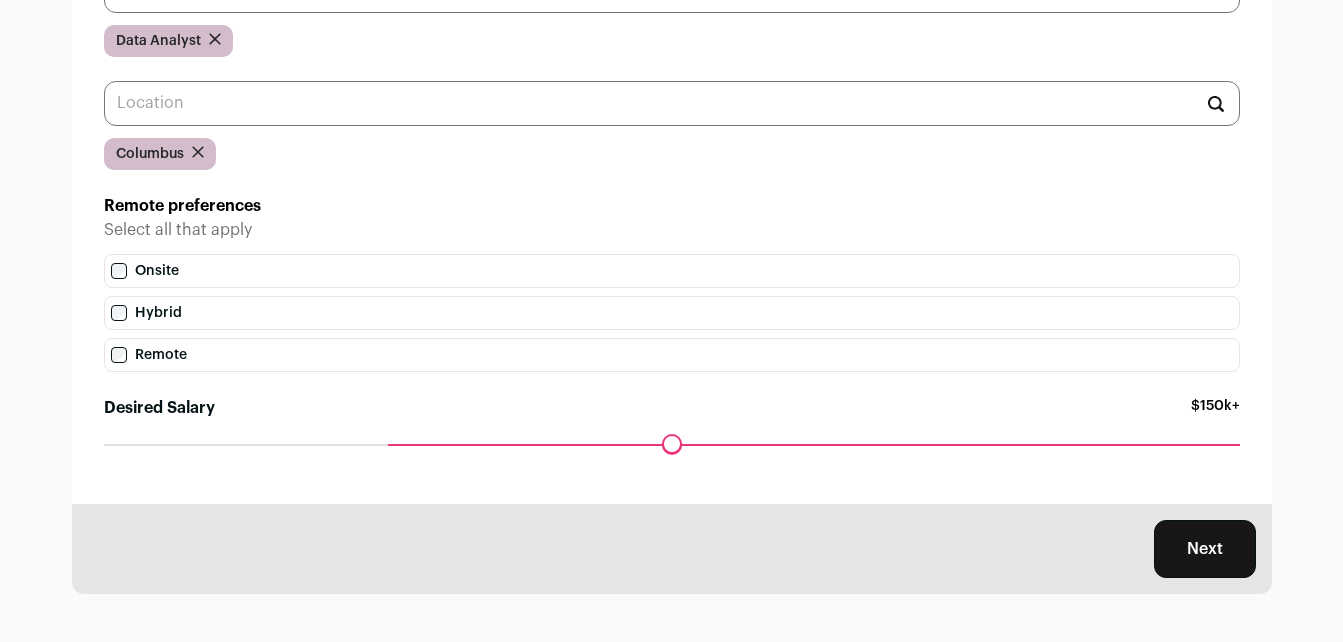 click on "Next" at bounding box center (1205, 549) 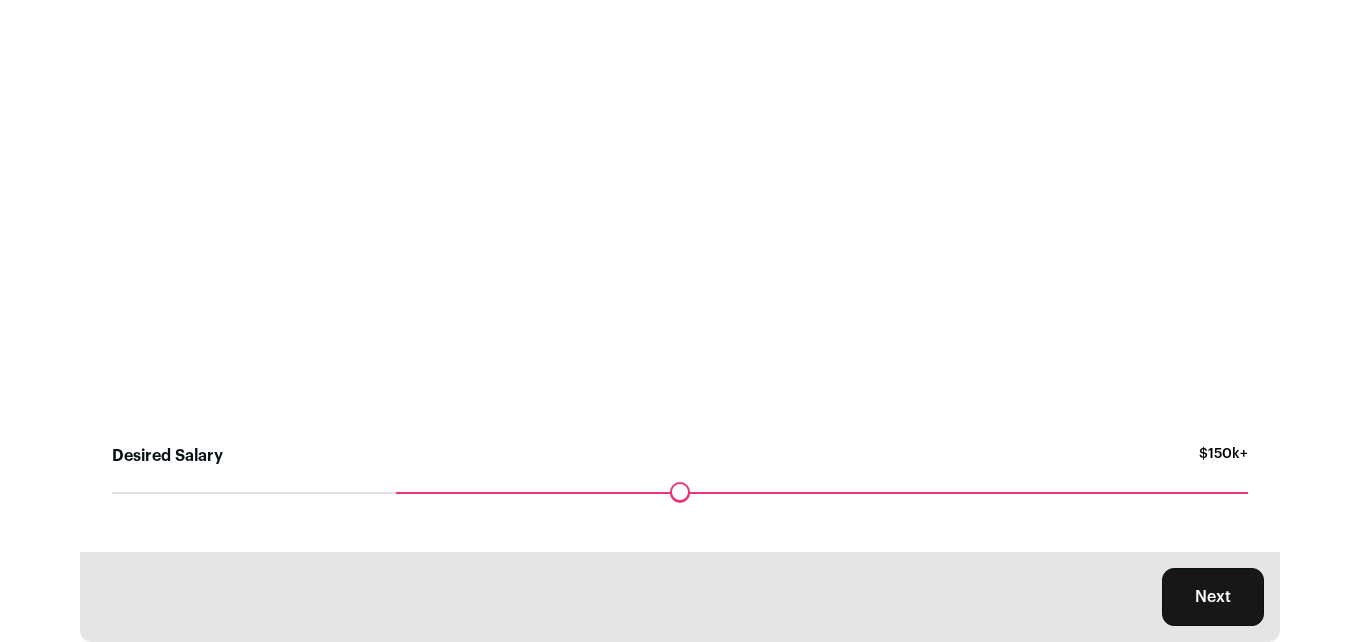 scroll, scrollTop: 0, scrollLeft: 0, axis: both 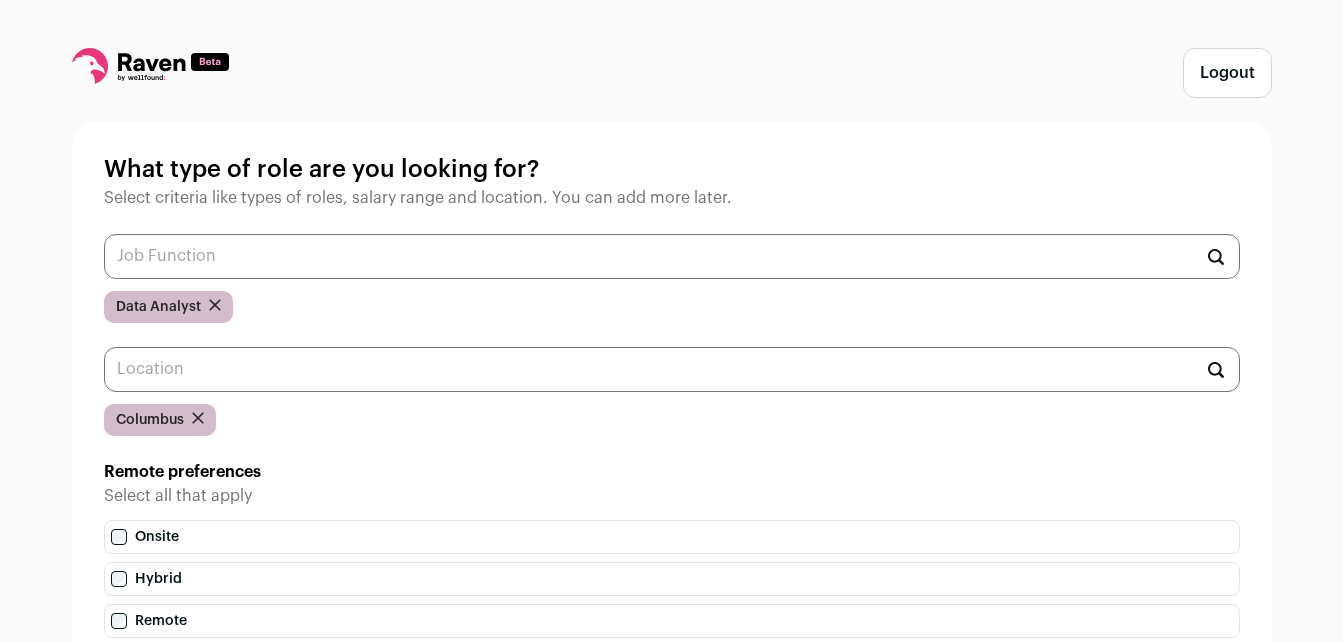 click at bounding box center [672, 256] 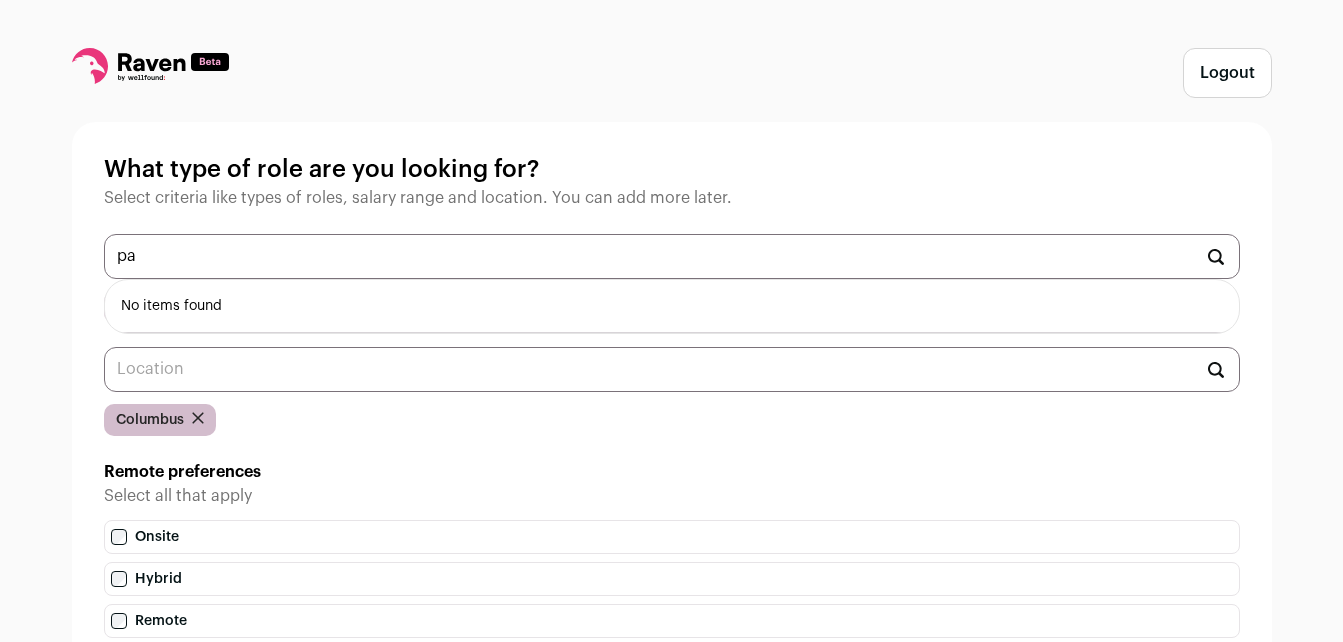 type on "p" 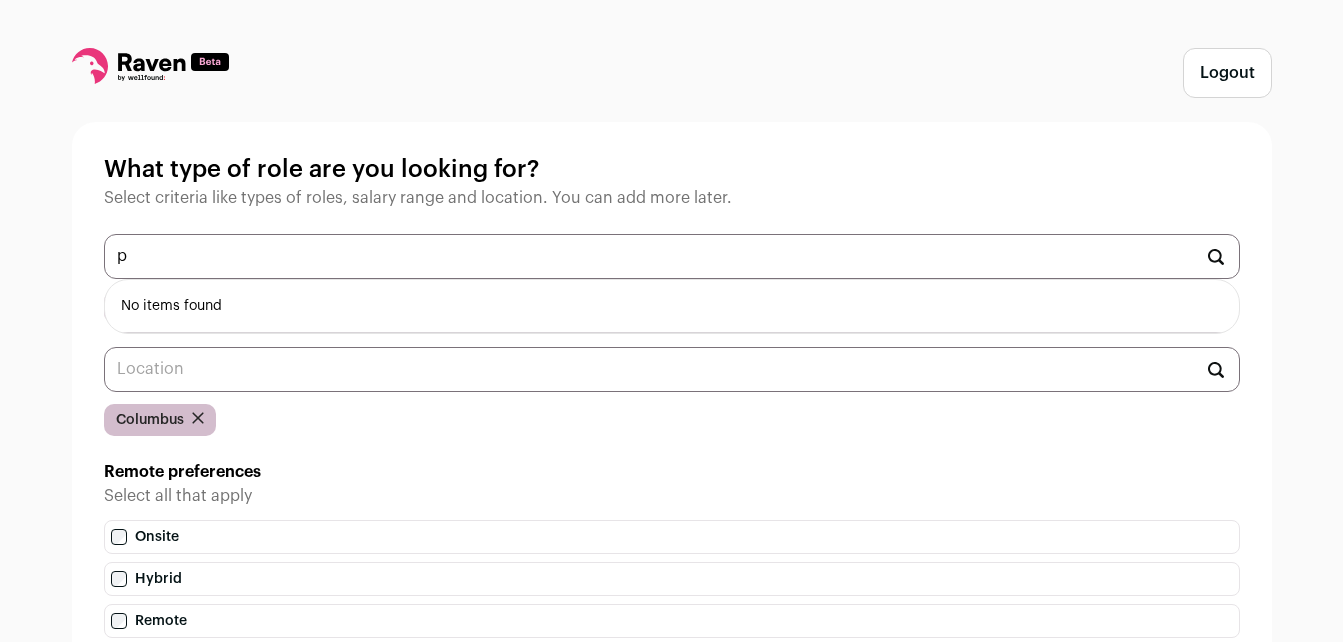 type 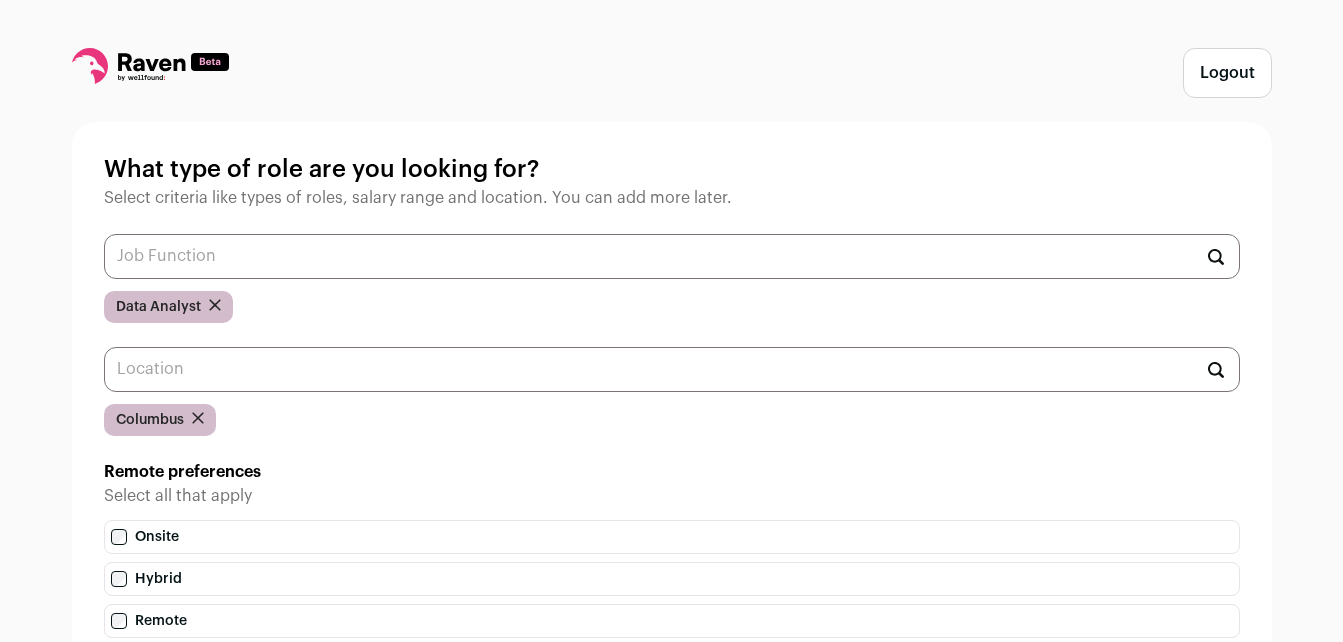 click on "Logout
What type of role are you looking for?
Select criteria like types of roles, salary range and location. You can add more later.
Data Analyst
[GEOGRAPHIC_DATA]
Remote preferences
Select all that apply
Onsite
Hybrid
Remote
Desired Salary
$150k+
Maximum desired salary
******" at bounding box center [671, 454] 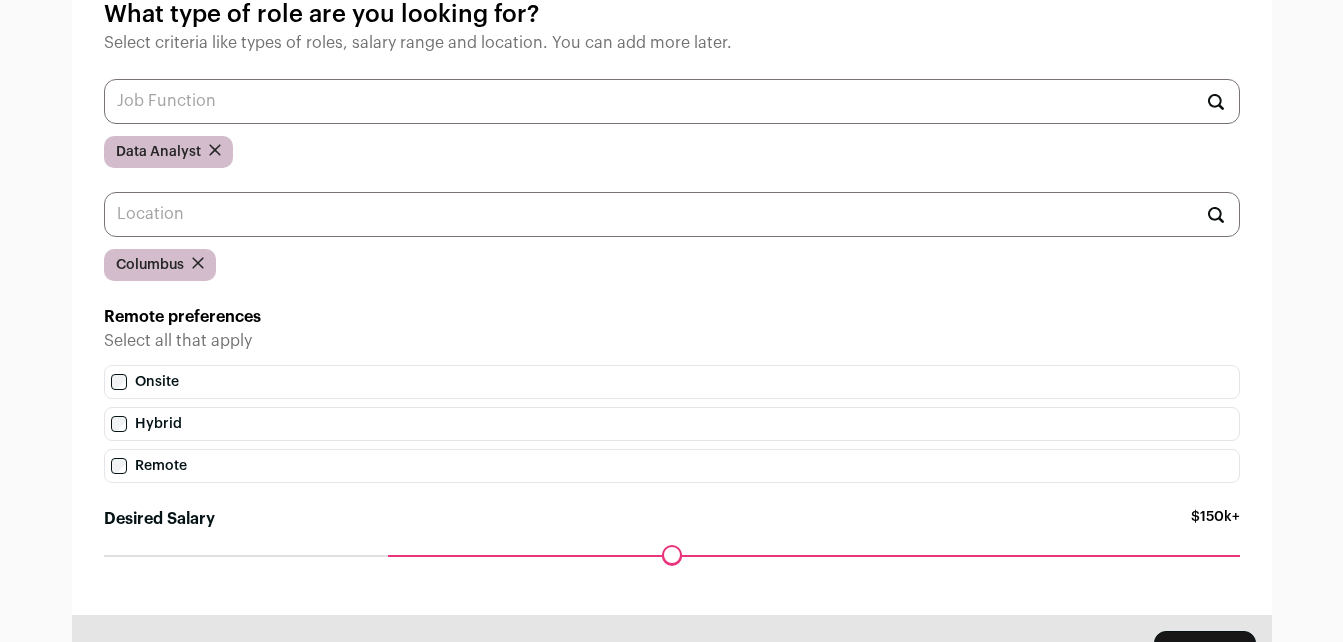 scroll, scrollTop: 272, scrollLeft: 0, axis: vertical 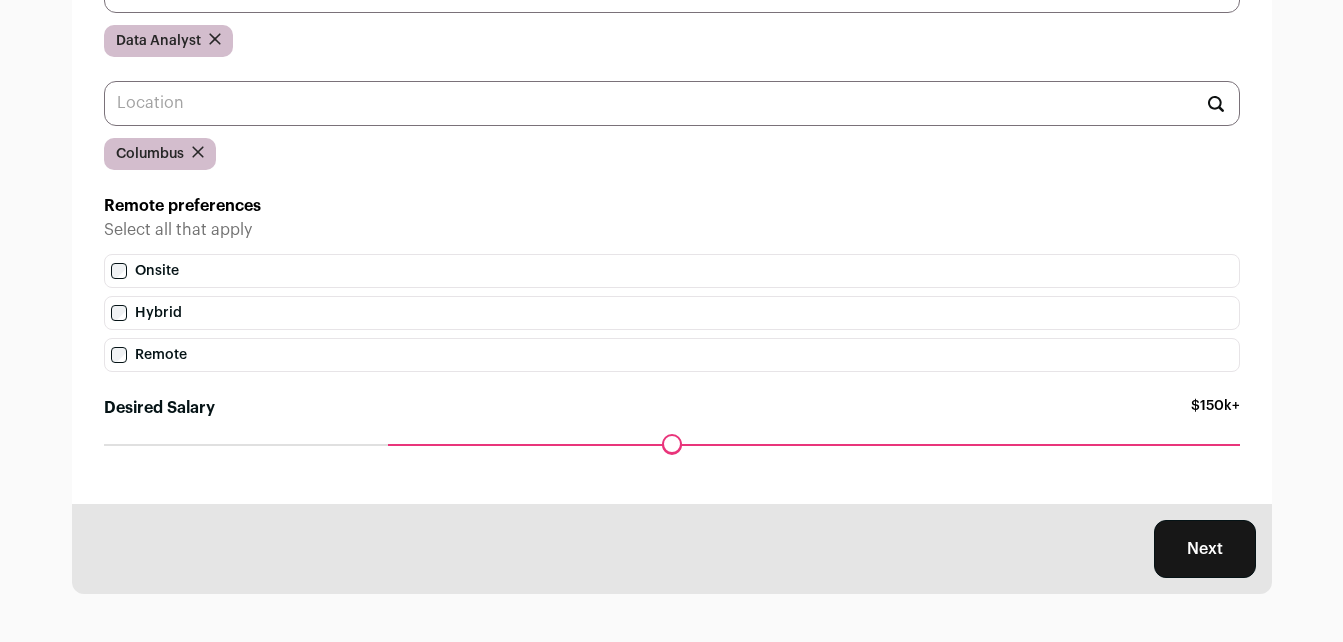 click on "Remote" at bounding box center [672, 355] 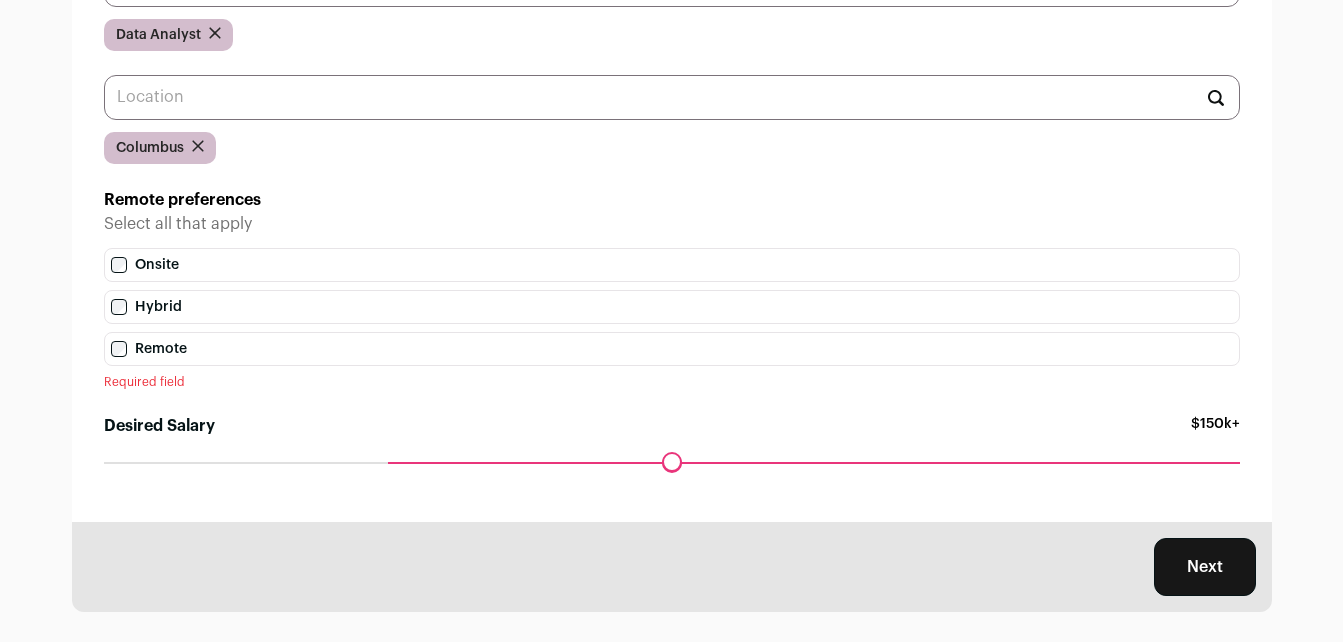 click on "Remote" at bounding box center [672, 349] 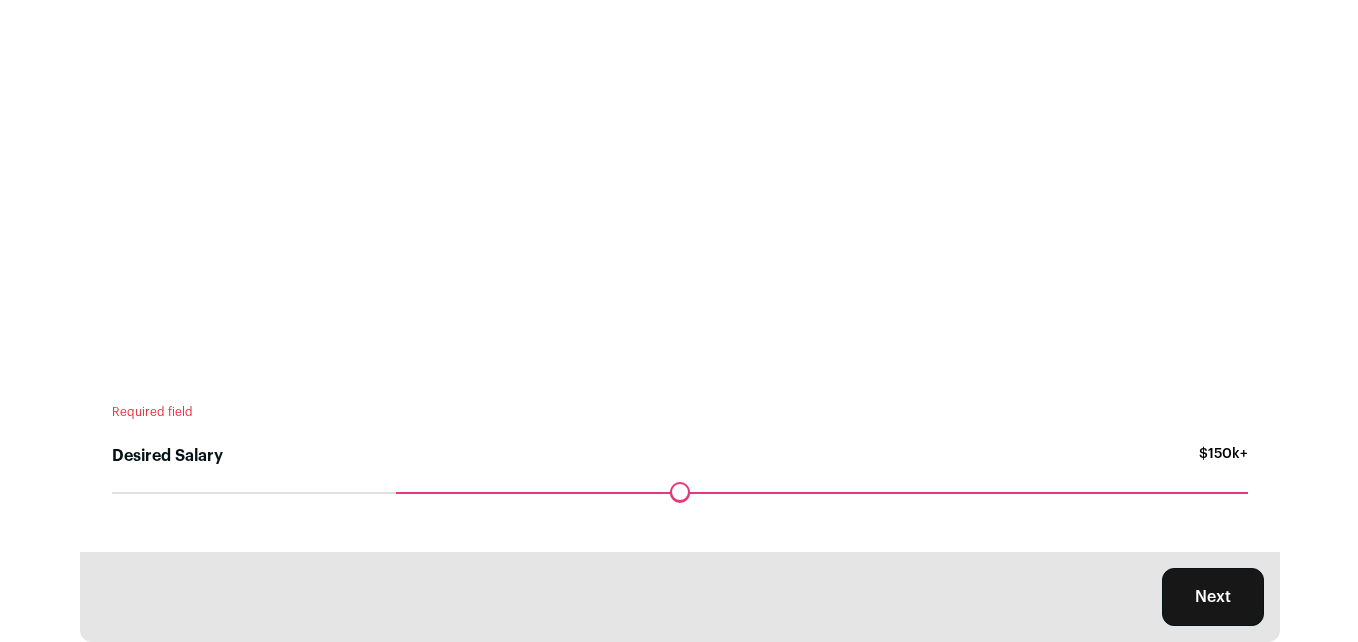 scroll, scrollTop: 0, scrollLeft: 0, axis: both 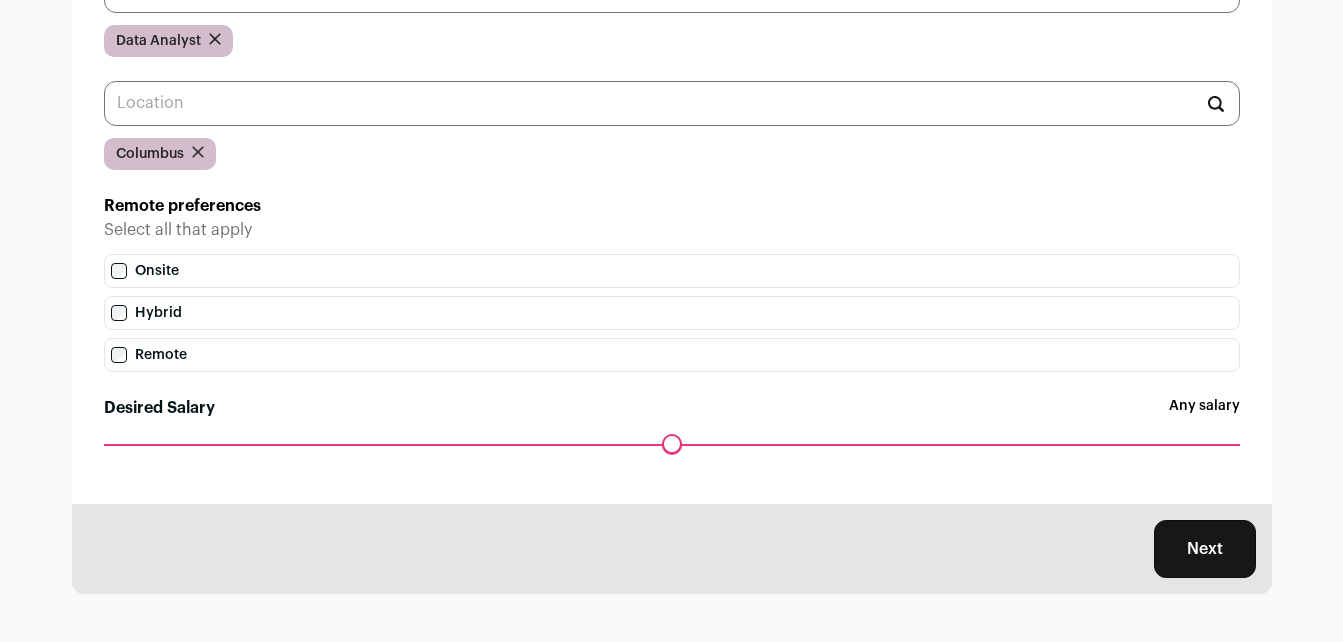 drag, startPoint x: 394, startPoint y: 448, endPoint x: 87, endPoint y: 418, distance: 308.4623 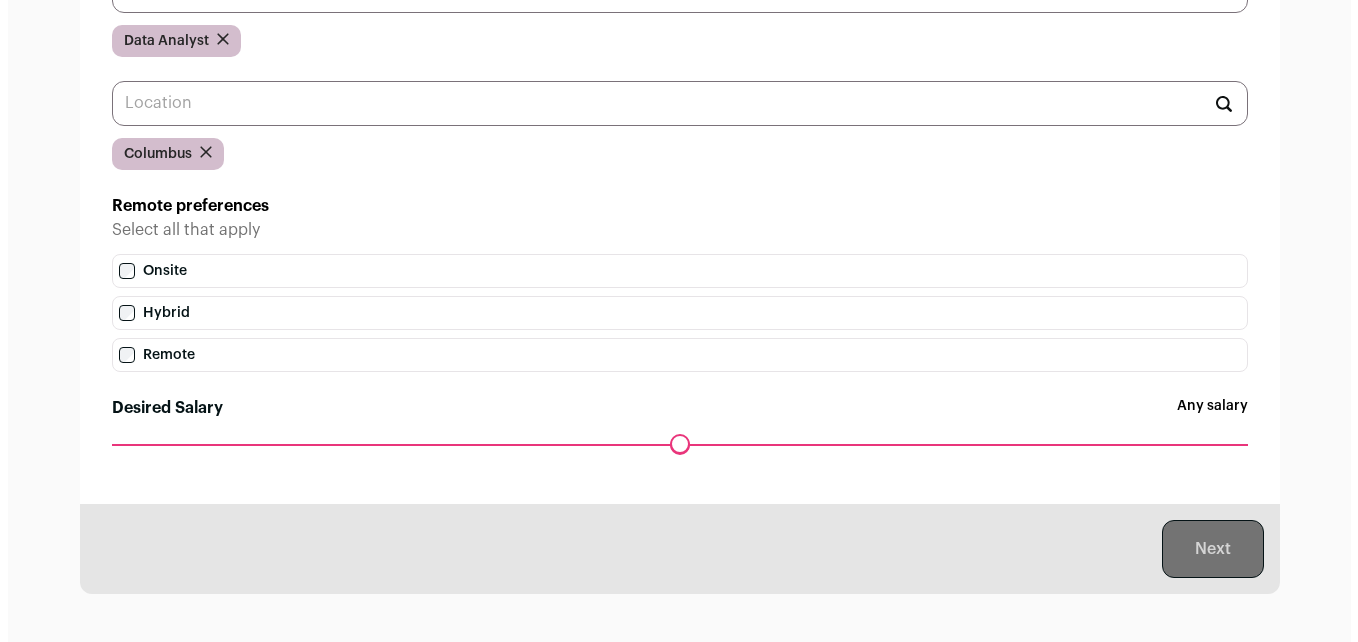 scroll, scrollTop: 0, scrollLeft: 0, axis: both 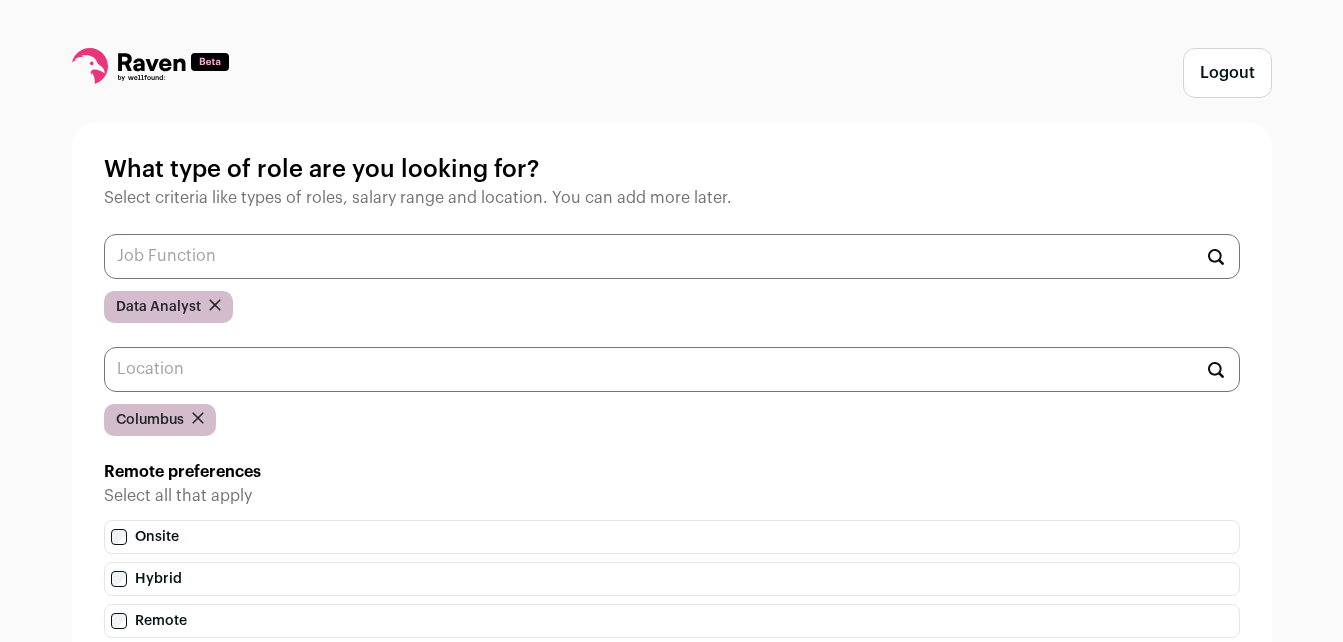 click at bounding box center [215, 307] 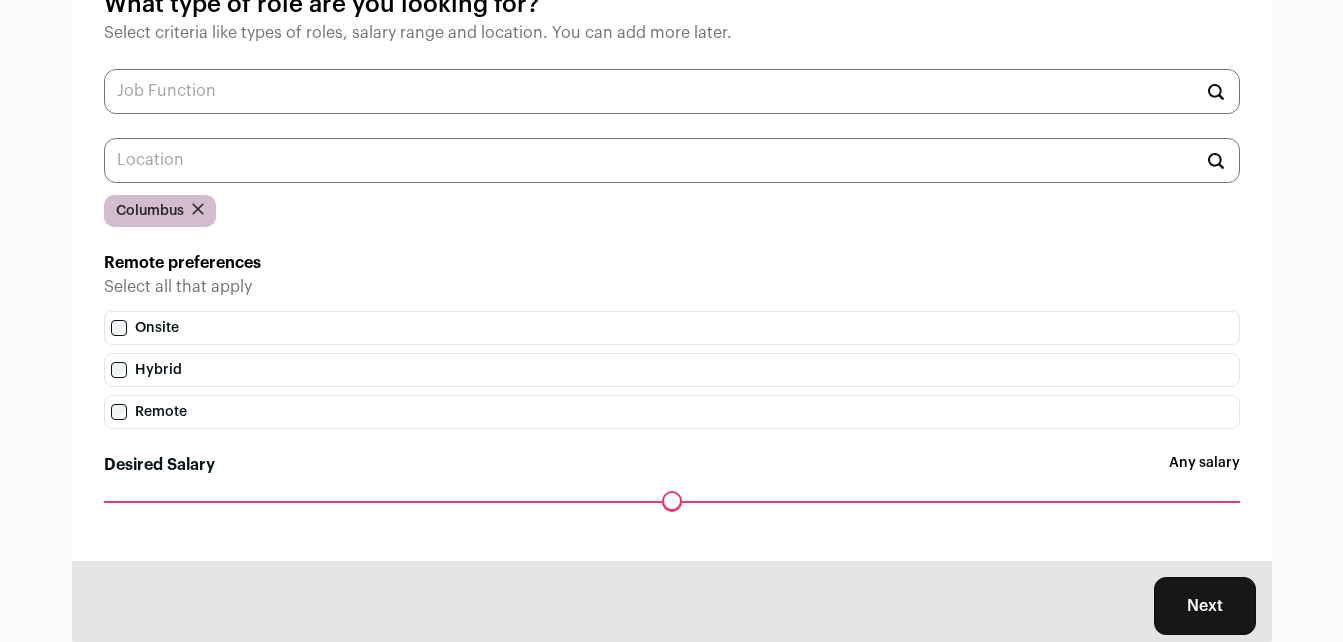 scroll, scrollTop: 228, scrollLeft: 0, axis: vertical 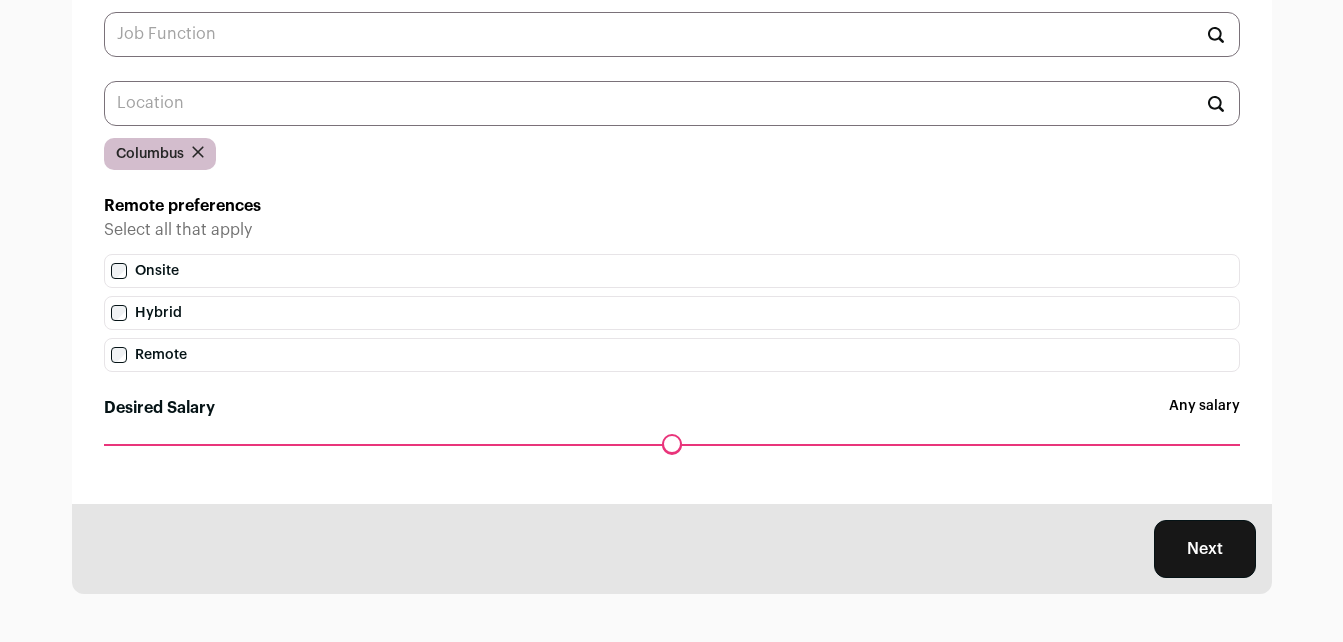 click on "Next" at bounding box center [1205, 549] 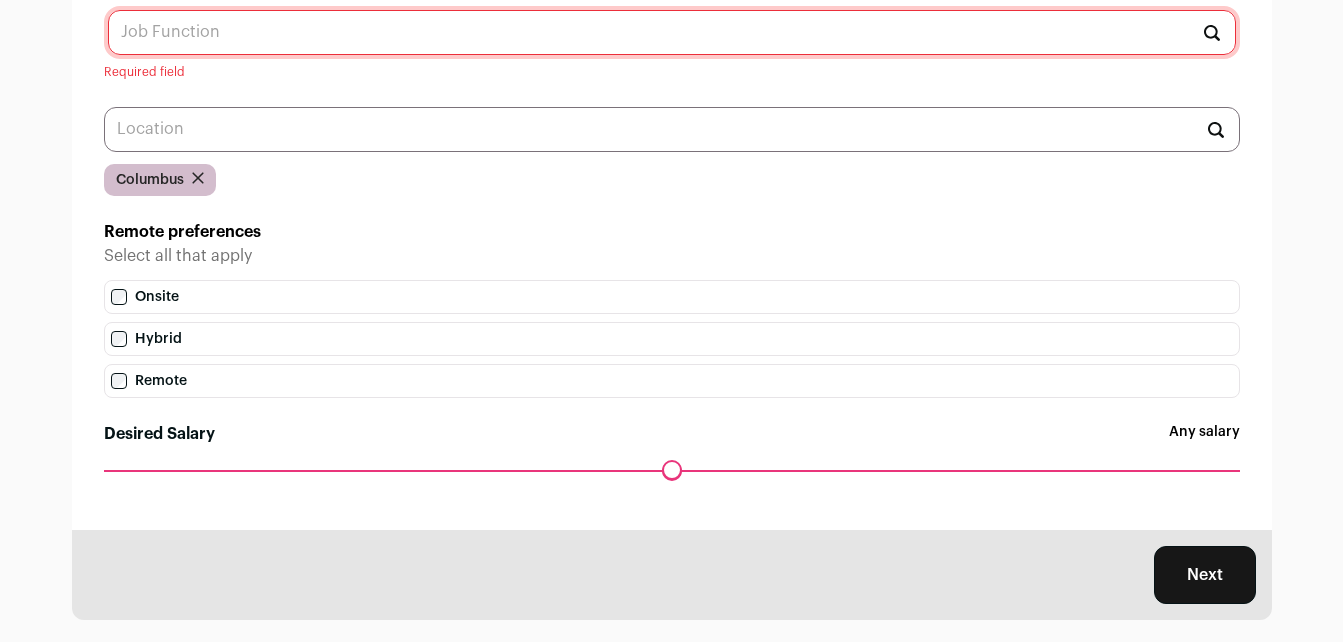 click at bounding box center (672, 32) 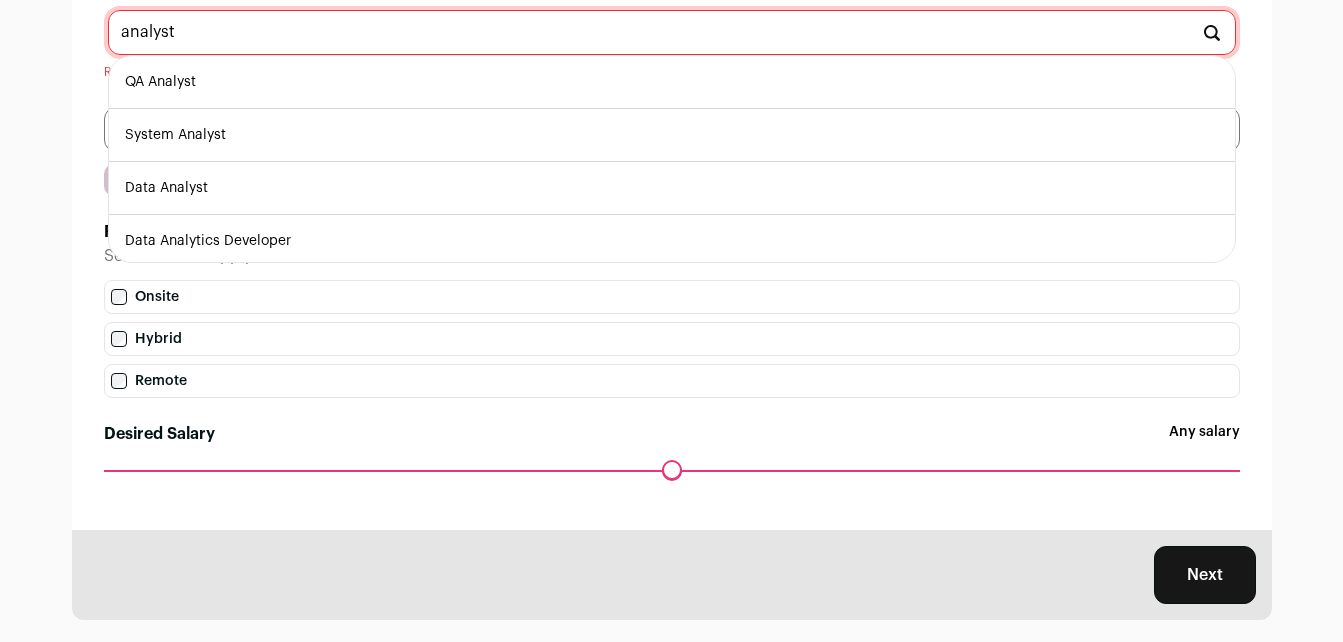 click on "Data Analyst" at bounding box center (672, 188) 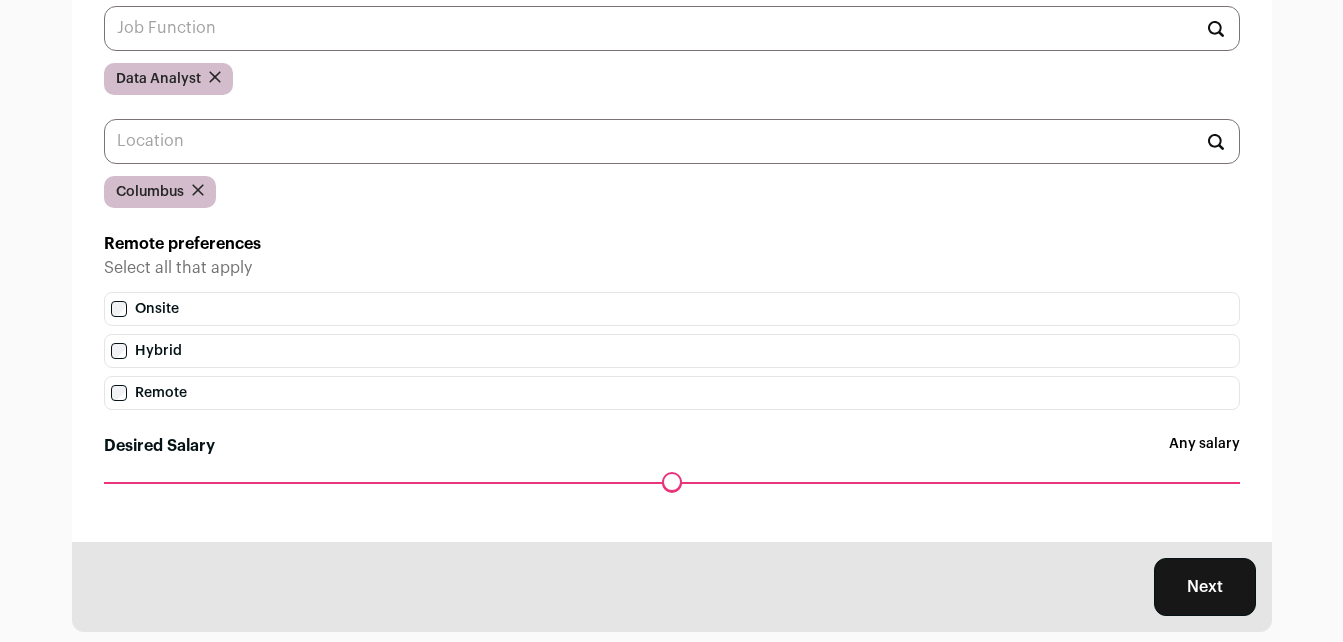 click at bounding box center [672, 28] 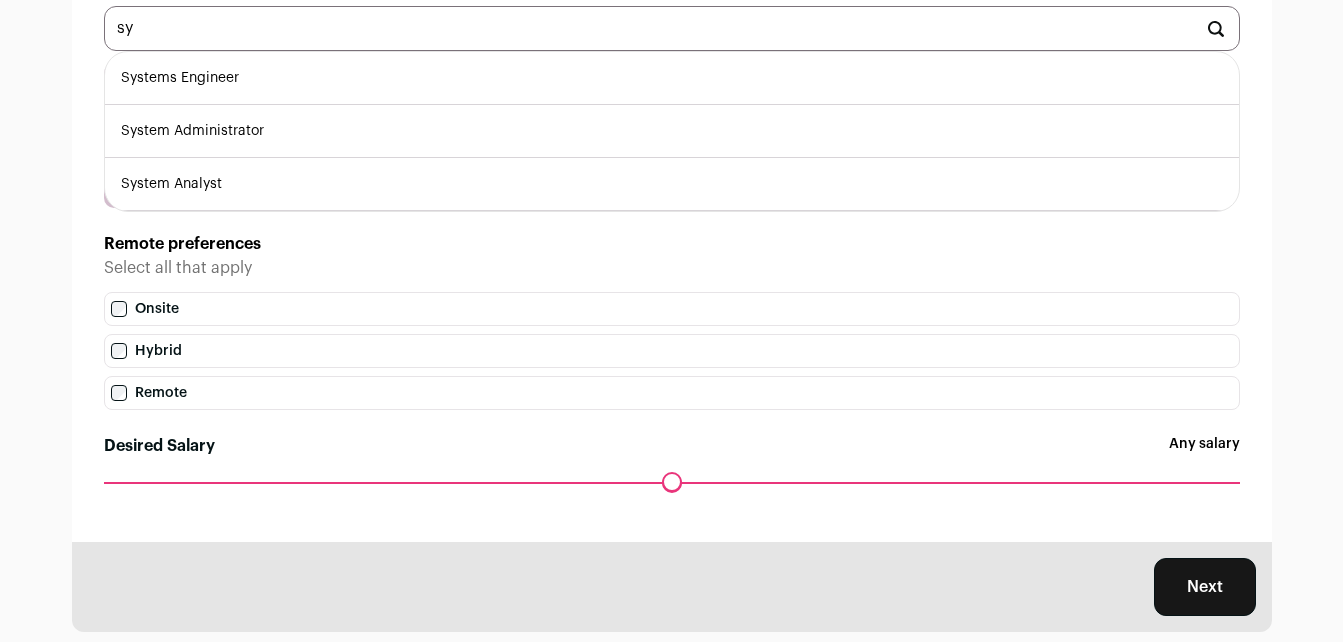 type on "s" 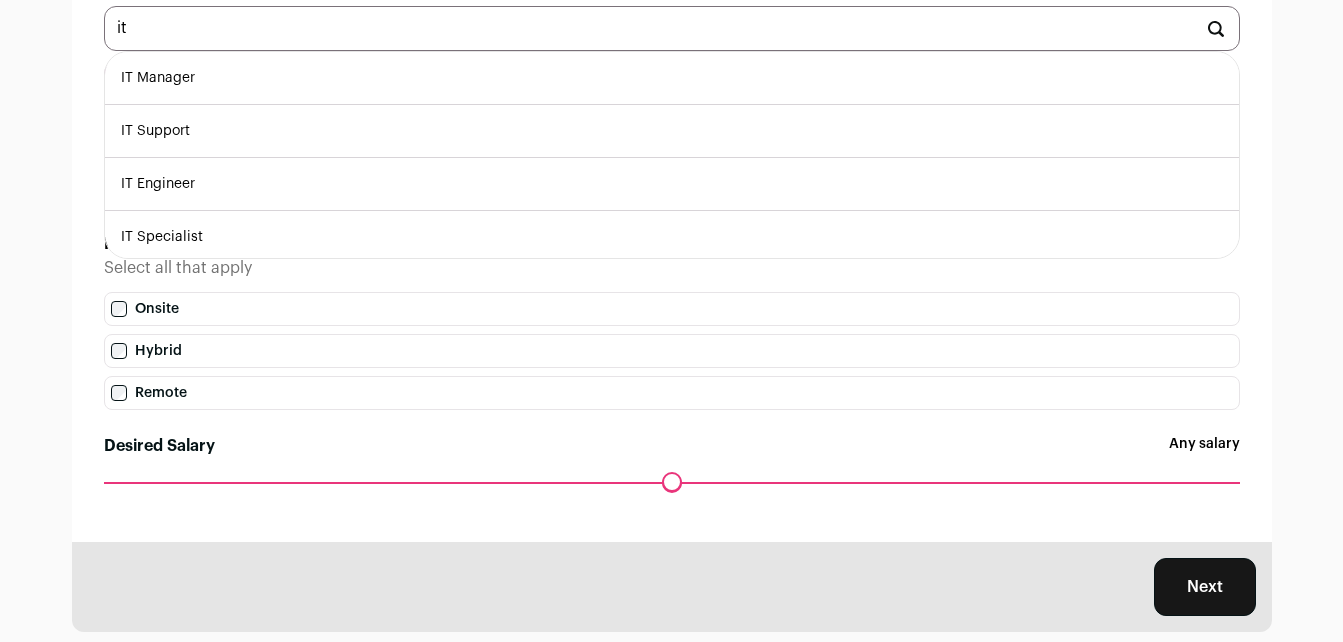 click on "it" at bounding box center (672, 28) 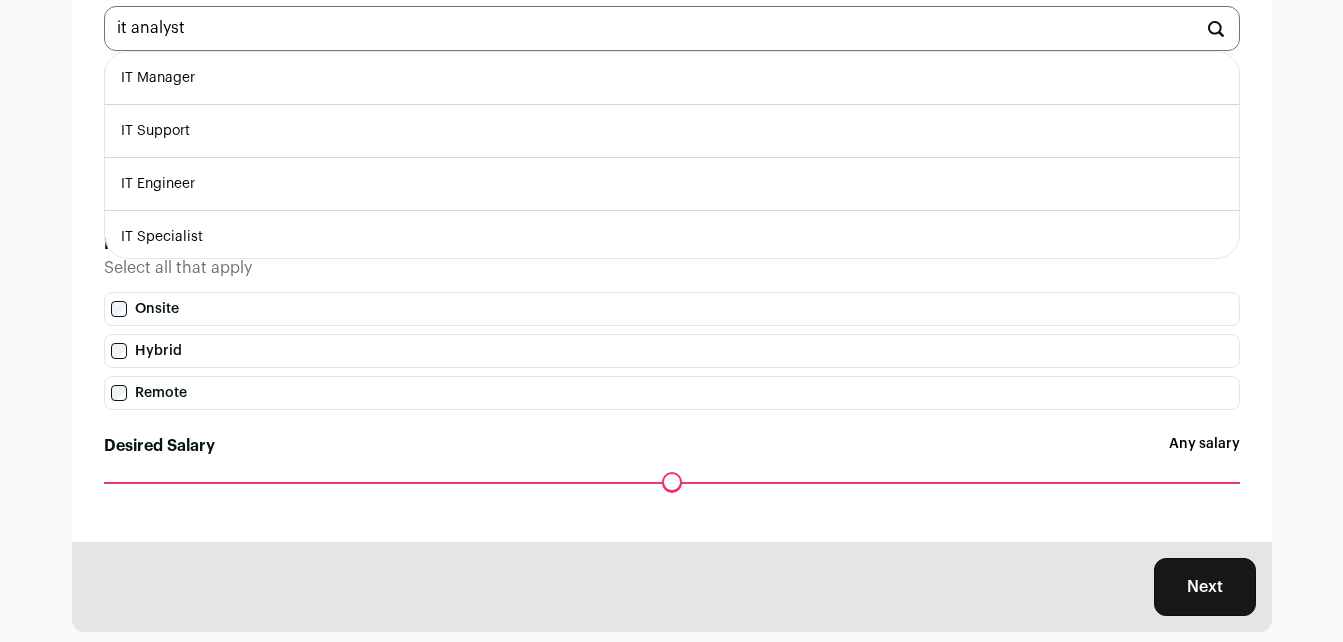 click on "IT Specialist" at bounding box center [672, 237] 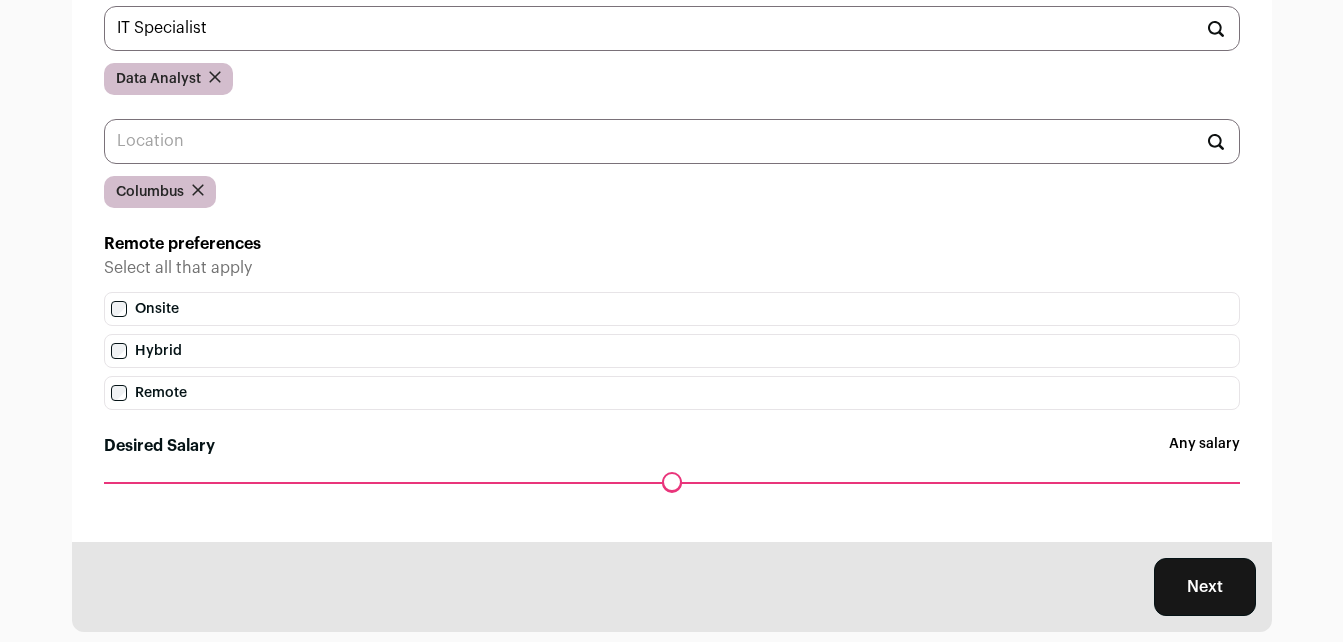 type 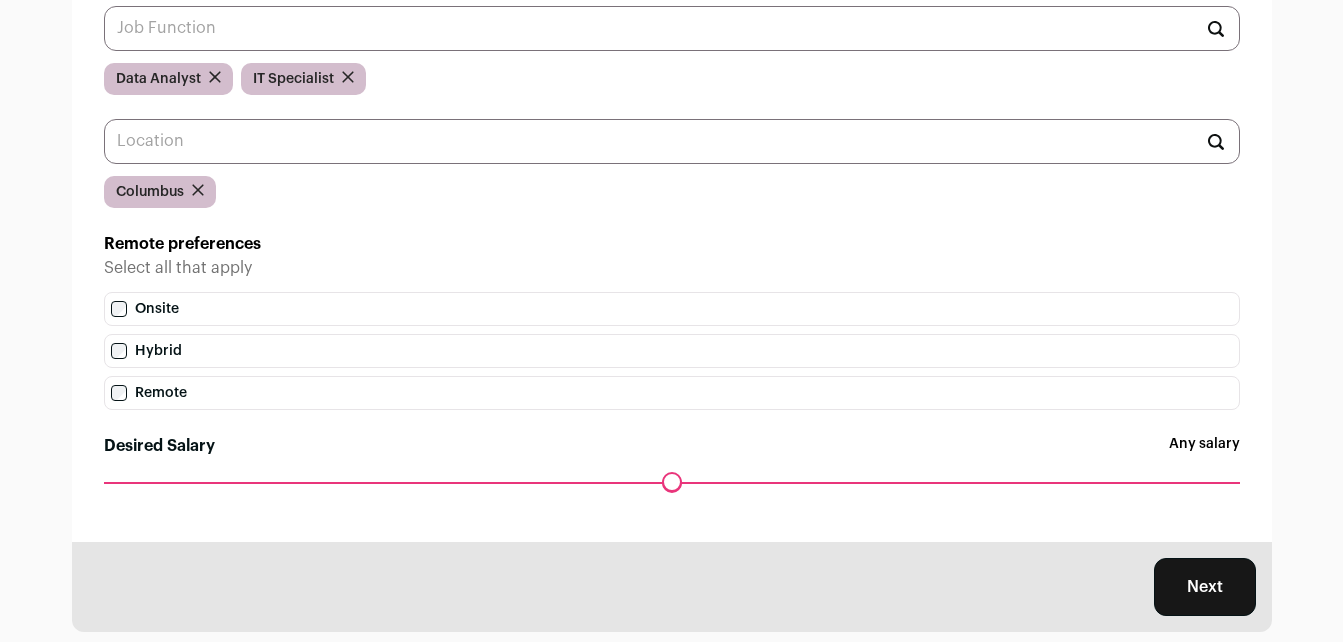 click on "Next" at bounding box center [1205, 587] 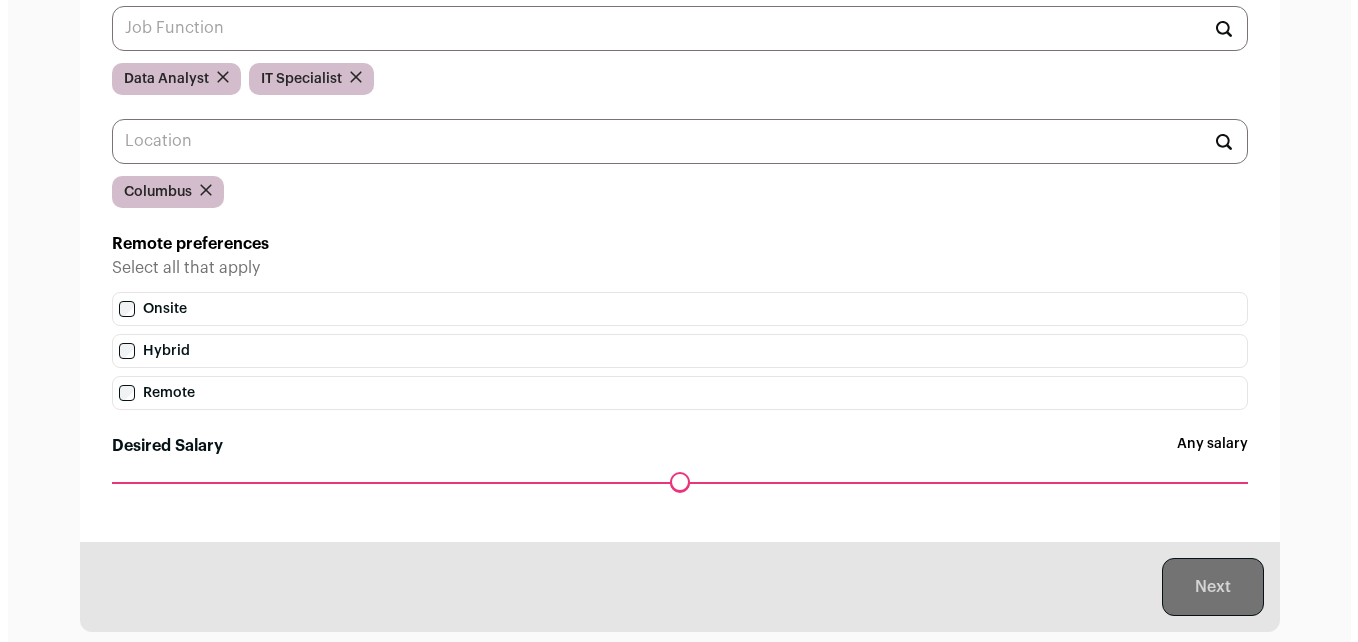 scroll, scrollTop: 0, scrollLeft: 0, axis: both 